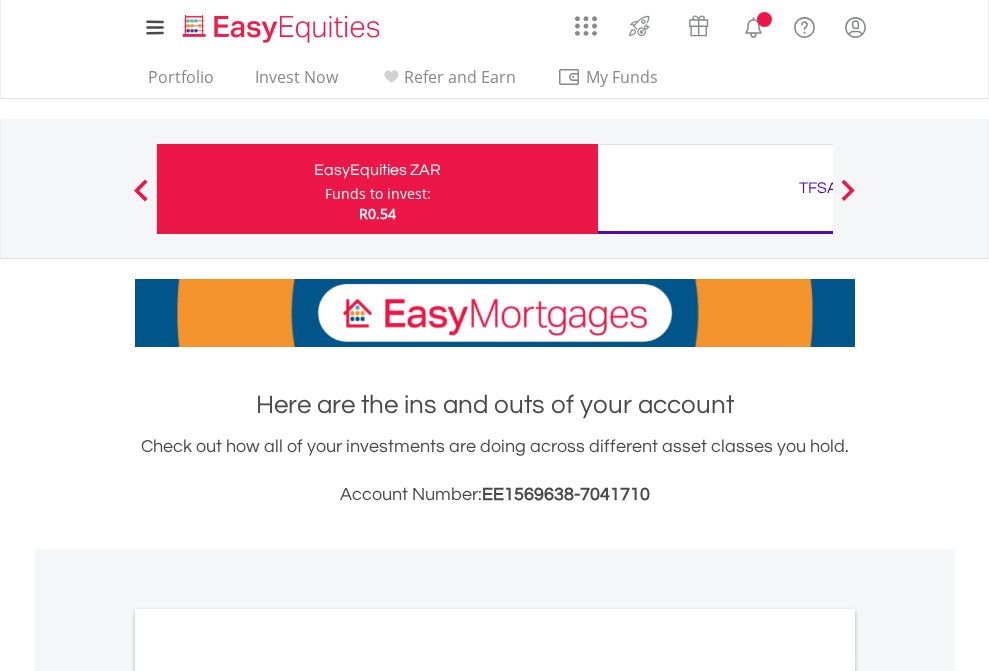 scroll, scrollTop: 0, scrollLeft: 0, axis: both 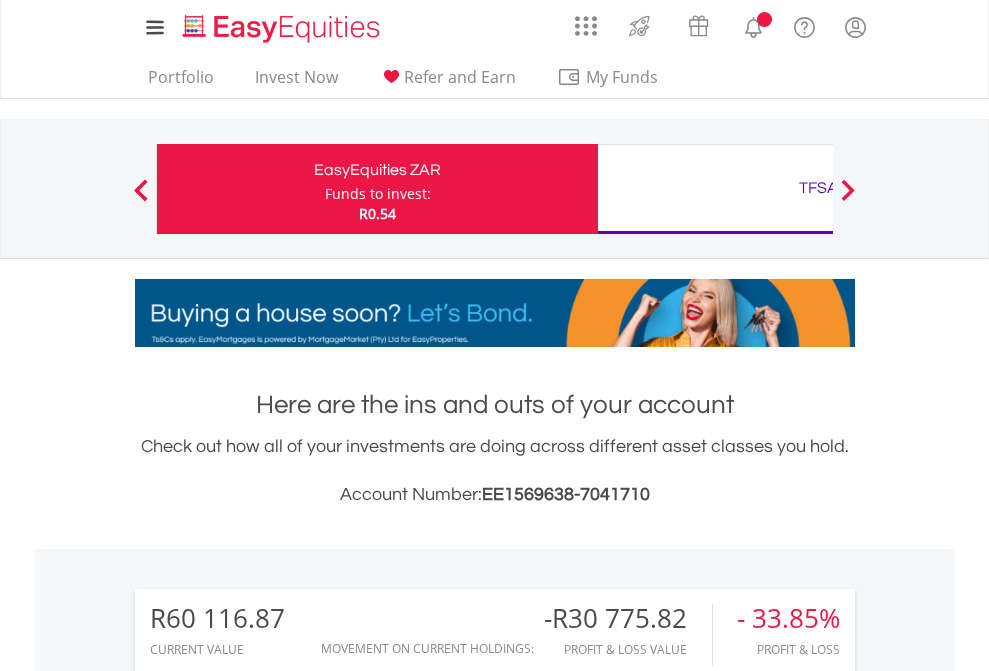 click on "Funds to invest:" at bounding box center (378, 194) 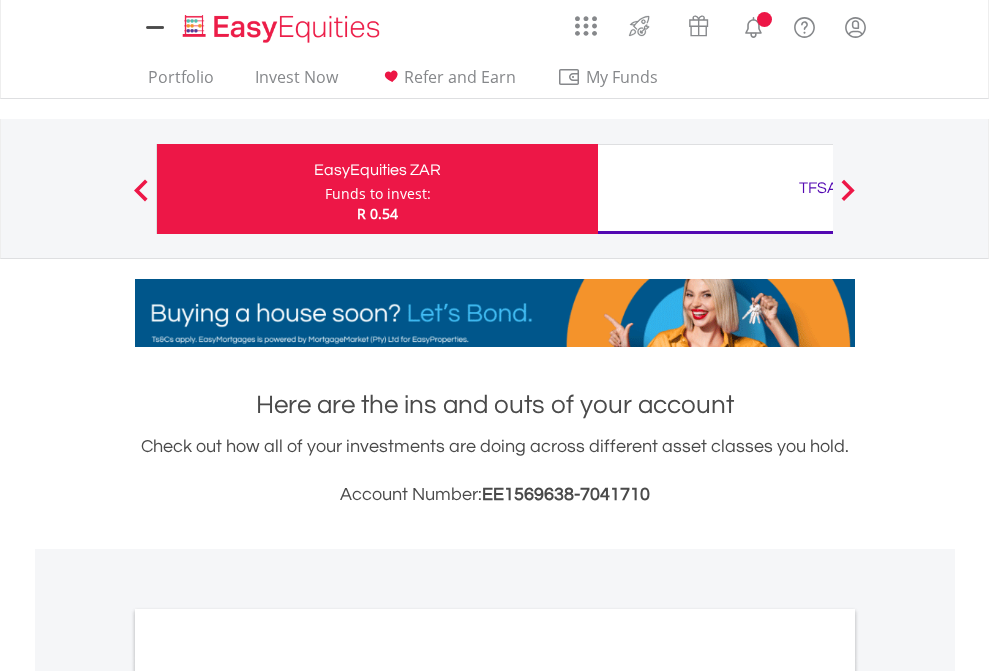 scroll, scrollTop: 0, scrollLeft: 0, axis: both 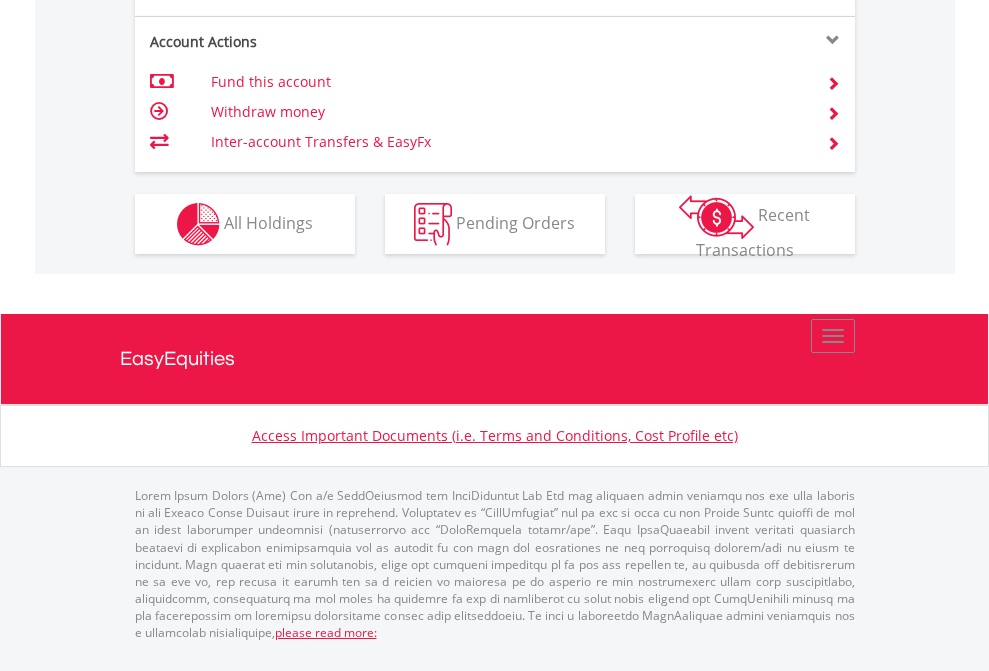 click on "Investment types" at bounding box center [706, -337] 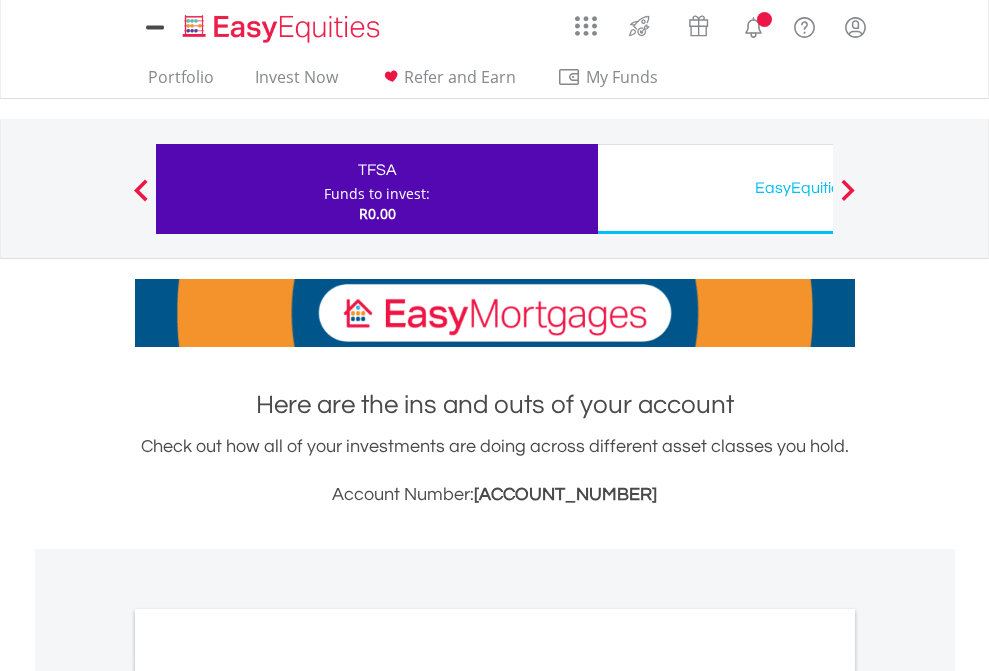 scroll, scrollTop: 0, scrollLeft: 0, axis: both 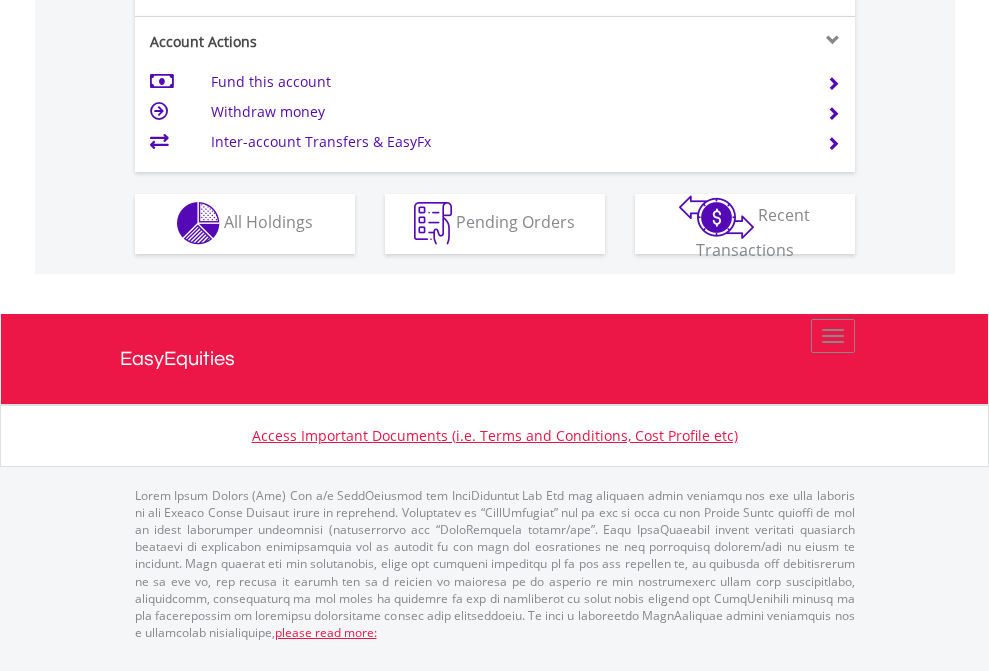 click on "Investment types" at bounding box center [706, -353] 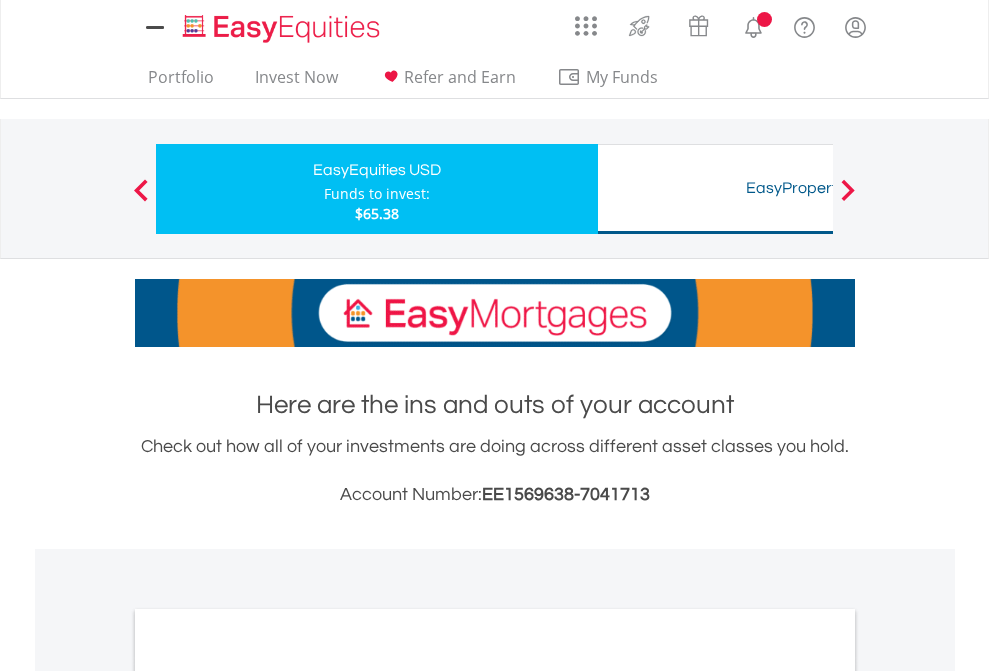 scroll, scrollTop: 0, scrollLeft: 0, axis: both 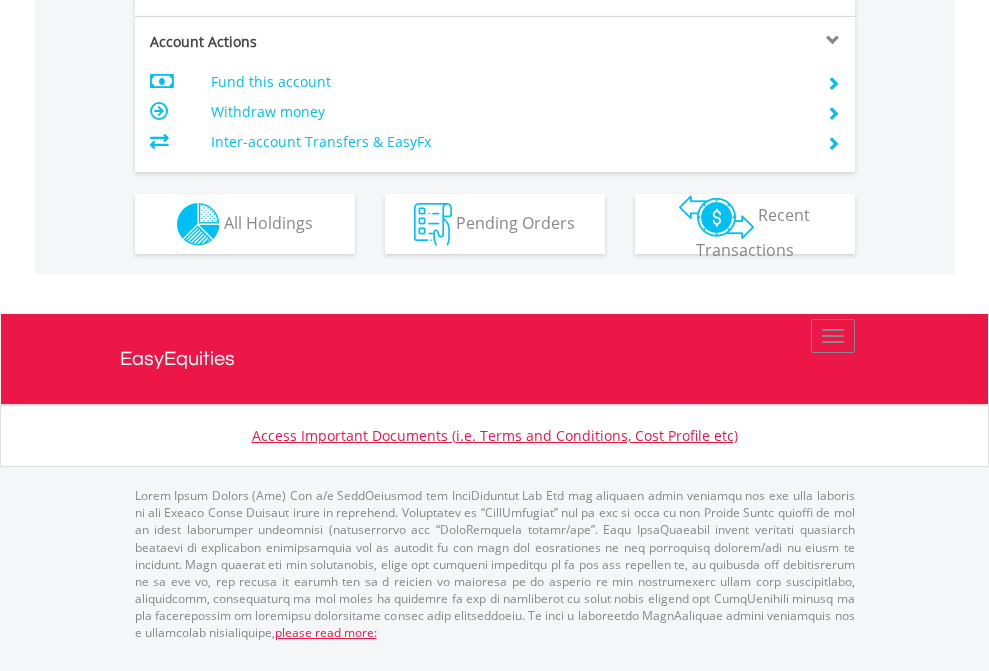 click on "Investment types" at bounding box center [706, -337] 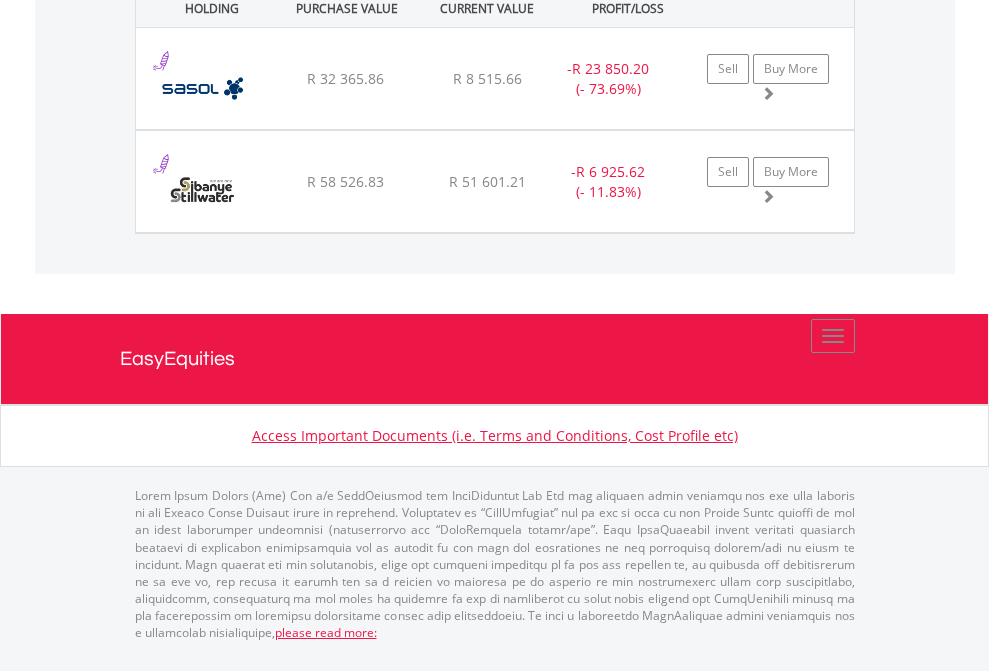 click on "TFSA" at bounding box center [818, -1071] 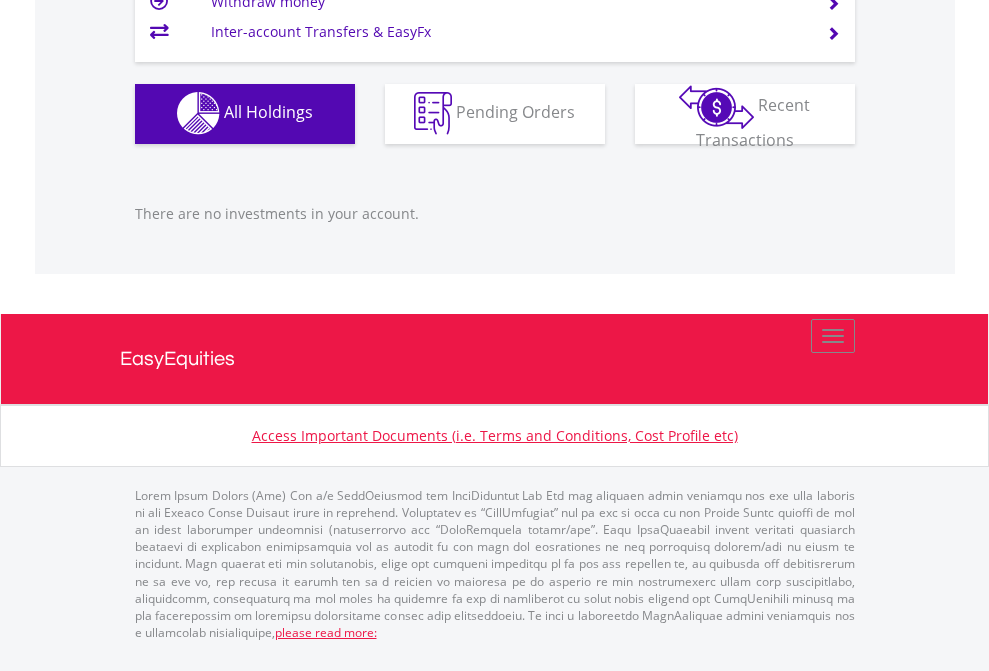 scroll, scrollTop: 1980, scrollLeft: 0, axis: vertical 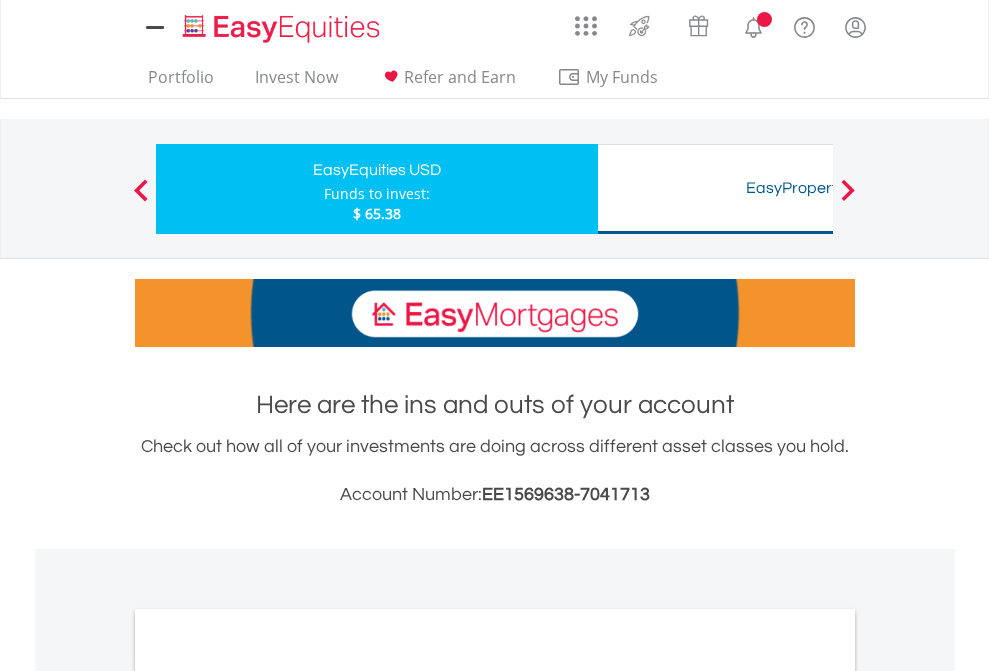click on "All Holdings" at bounding box center (268, 1096) 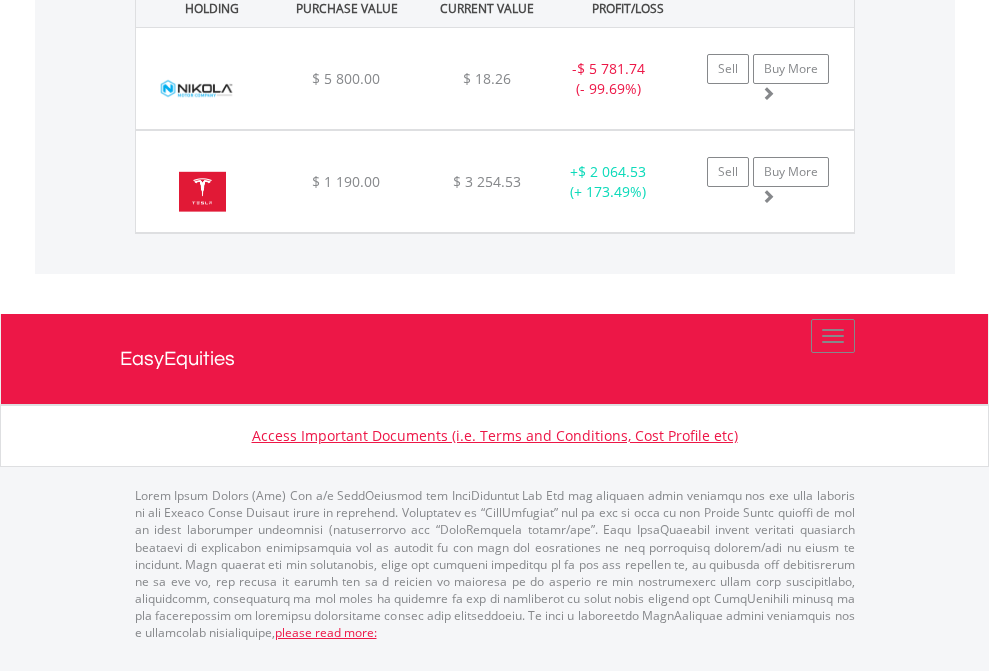 scroll, scrollTop: 2225, scrollLeft: 0, axis: vertical 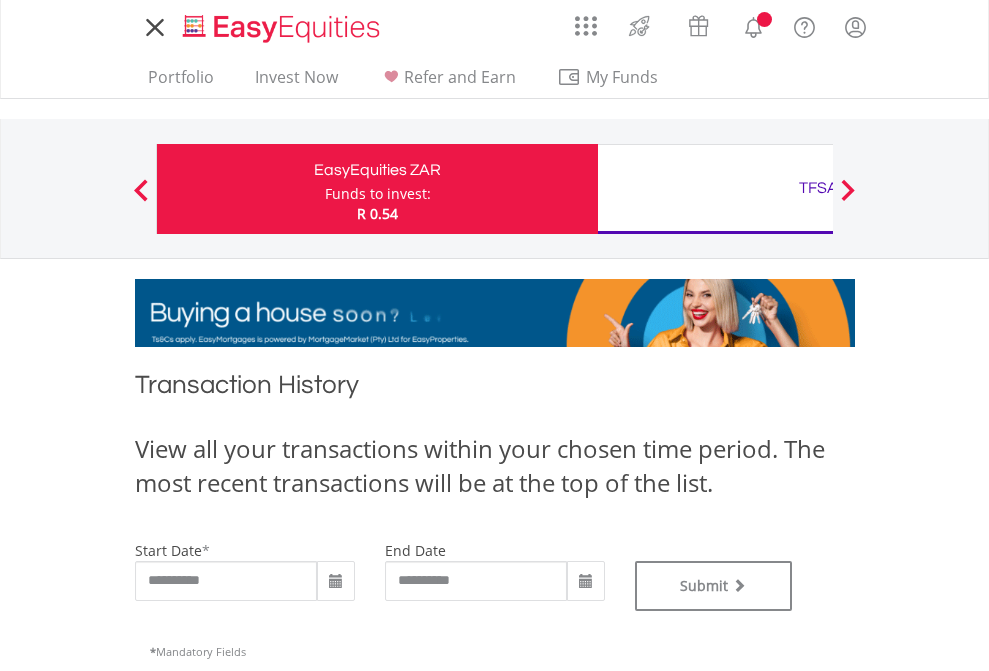 type on "**********" 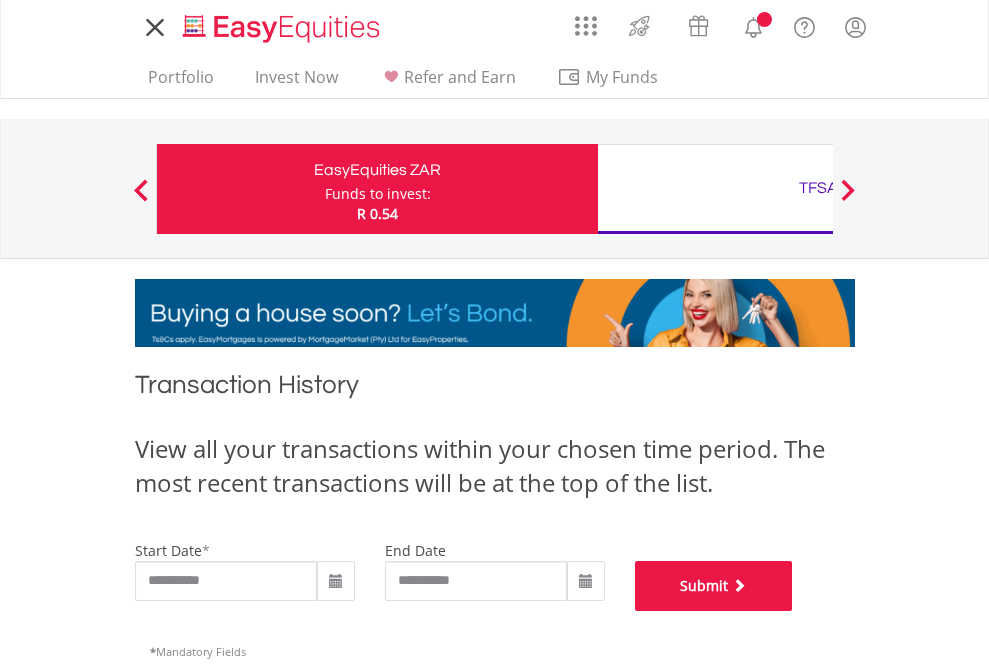 click on "Submit" at bounding box center [714, 586] 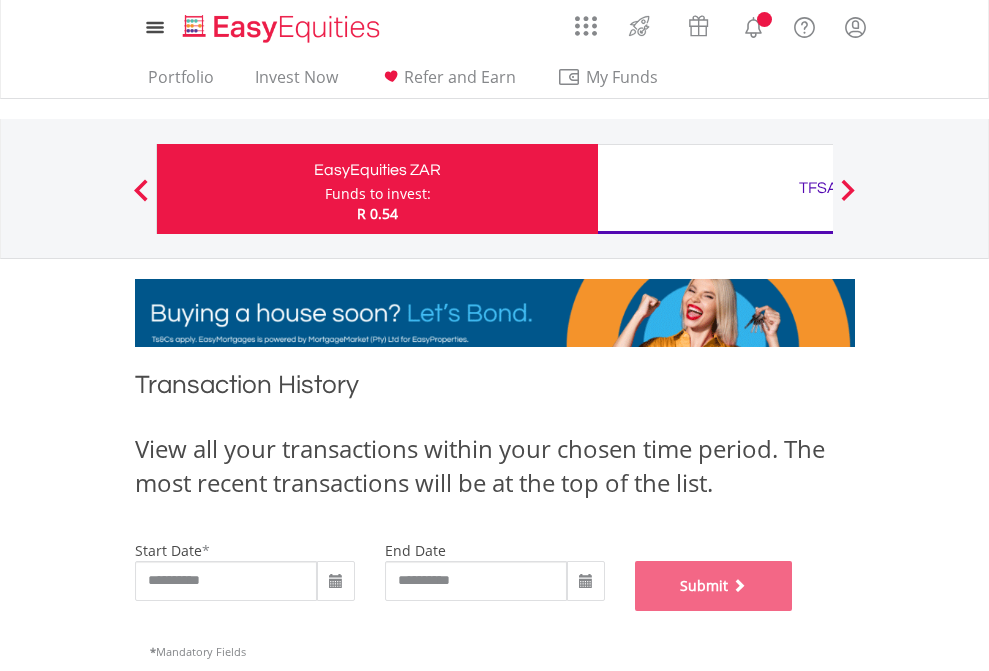 scroll, scrollTop: 811, scrollLeft: 0, axis: vertical 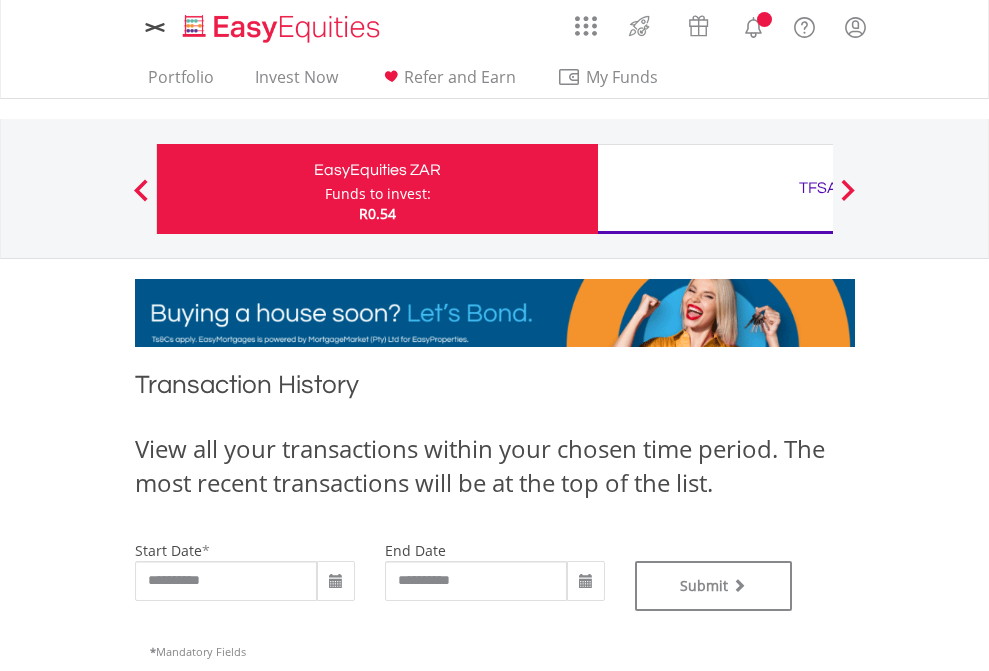 click on "TFSA" at bounding box center [818, 188] 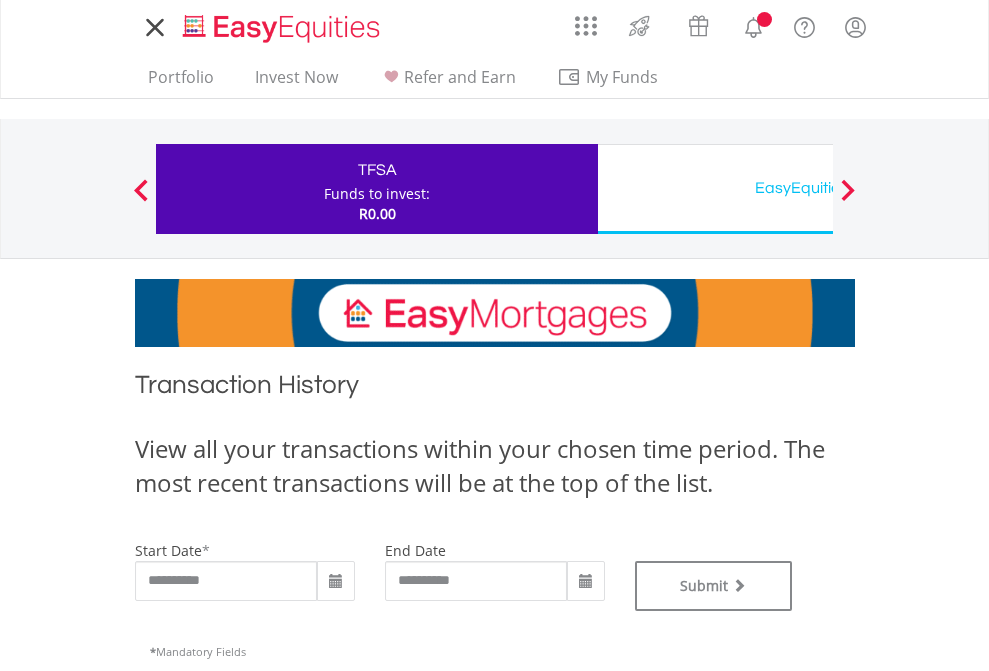 scroll, scrollTop: 0, scrollLeft: 0, axis: both 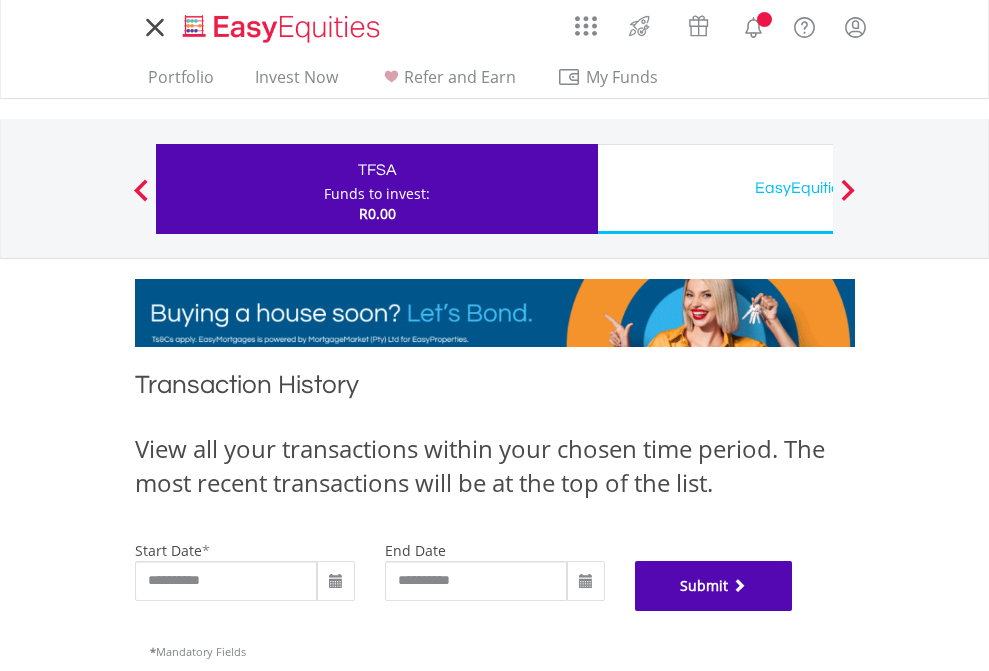 click on "Submit" at bounding box center (714, 586) 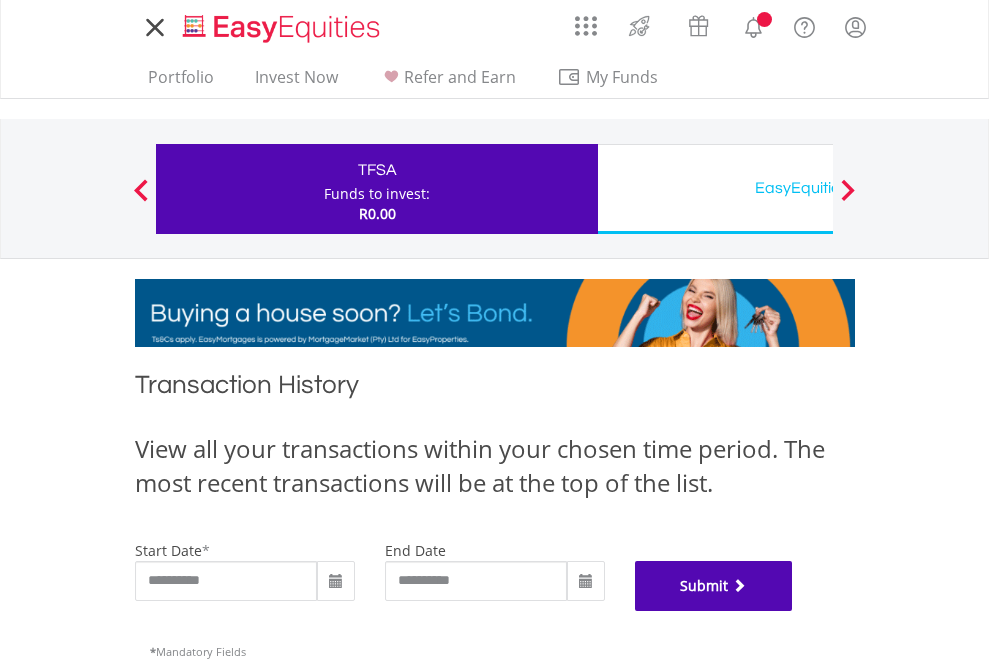 scroll, scrollTop: 811, scrollLeft: 0, axis: vertical 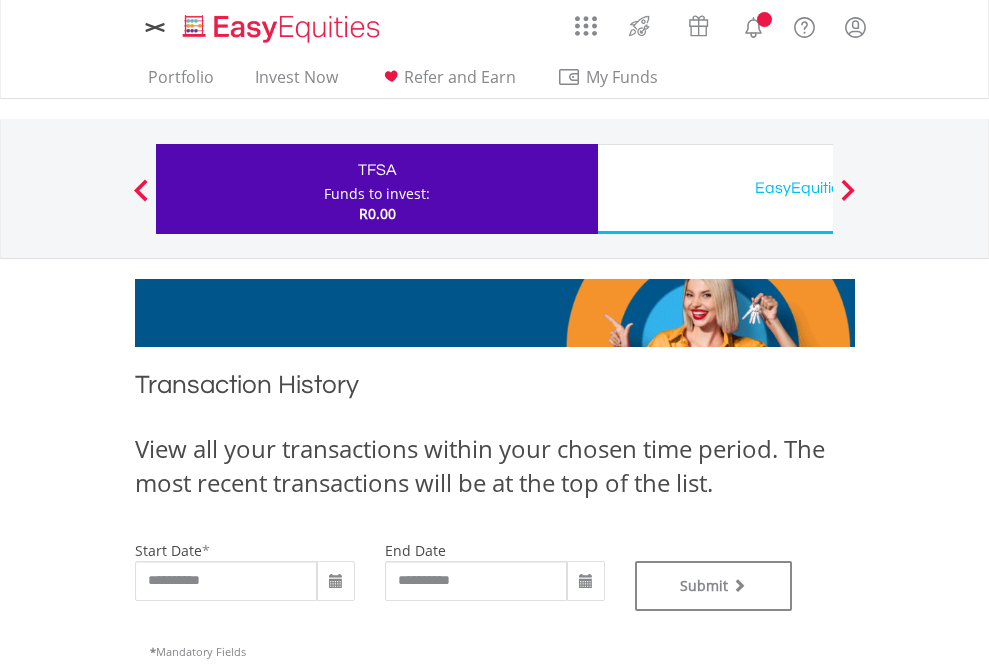 click on "EasyEquities USD" at bounding box center [818, 188] 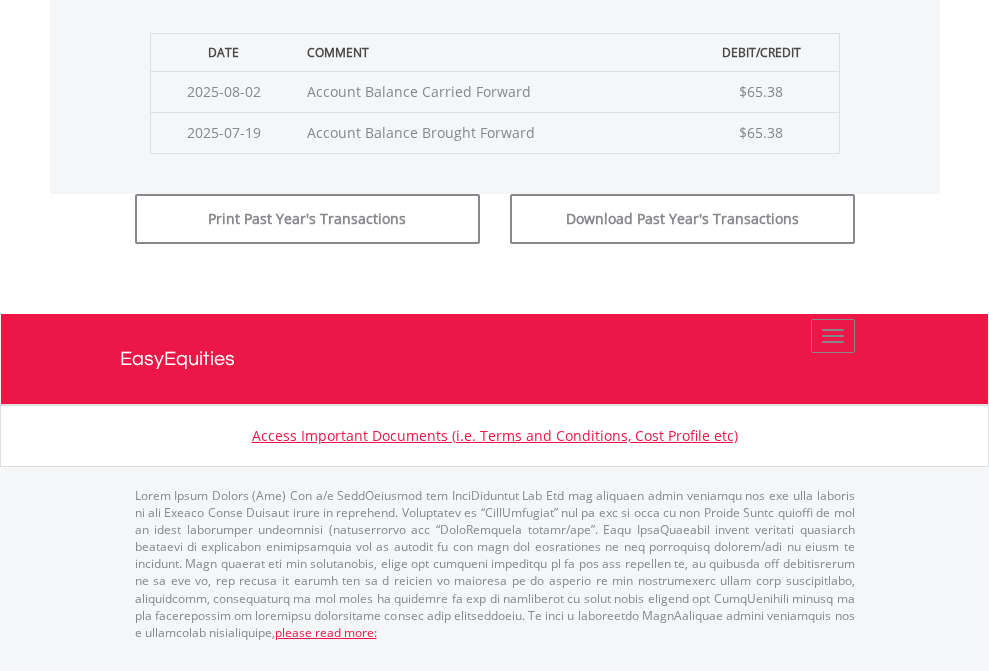 click on "Submit" at bounding box center [714, -183] 